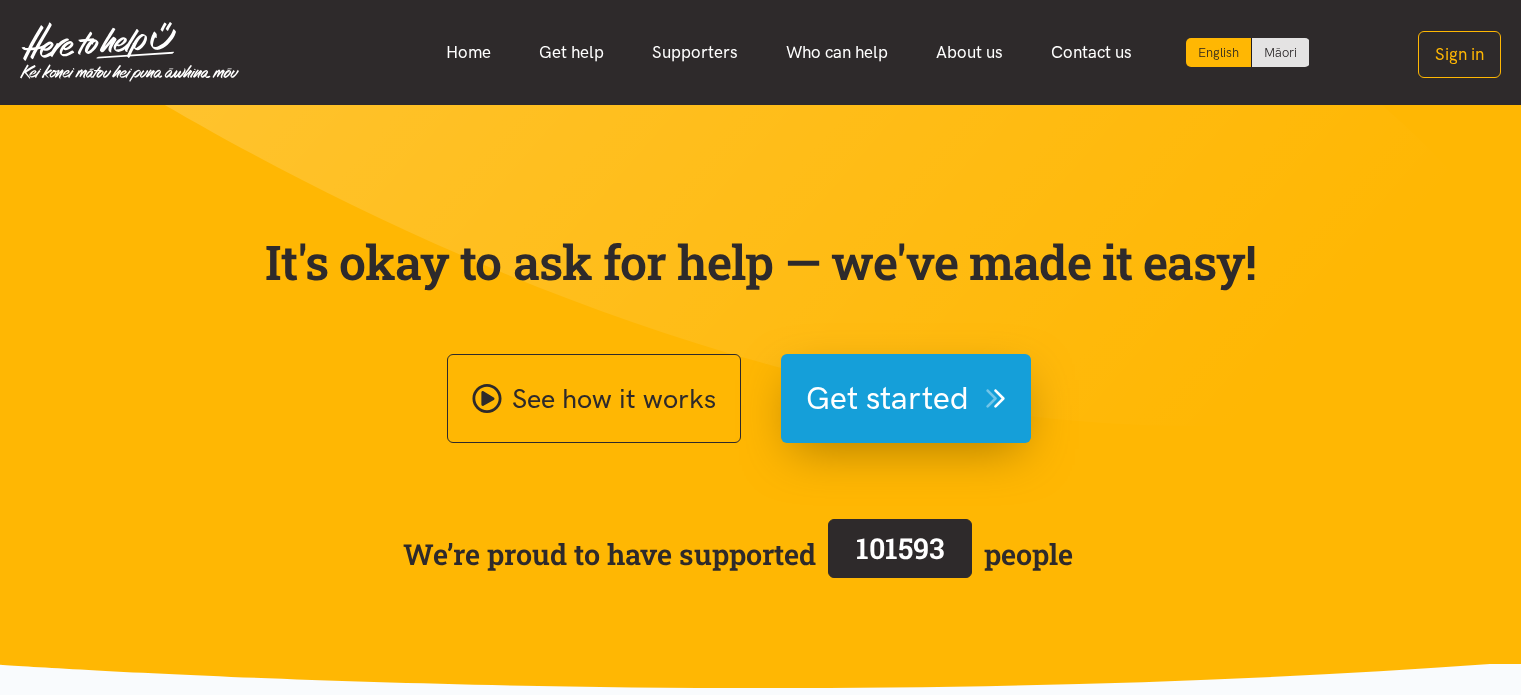 scroll, scrollTop: 0, scrollLeft: 0, axis: both 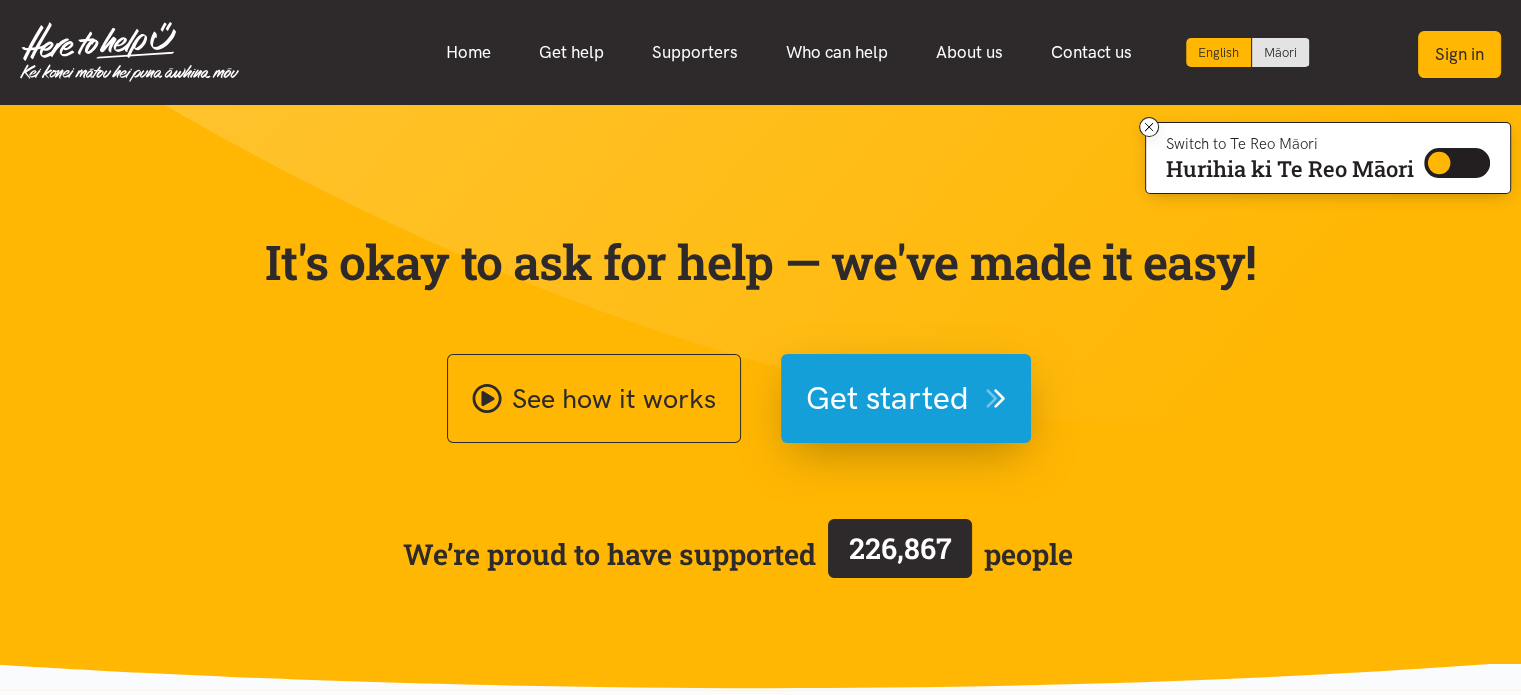 click on "Sign in" at bounding box center [1459, 54] 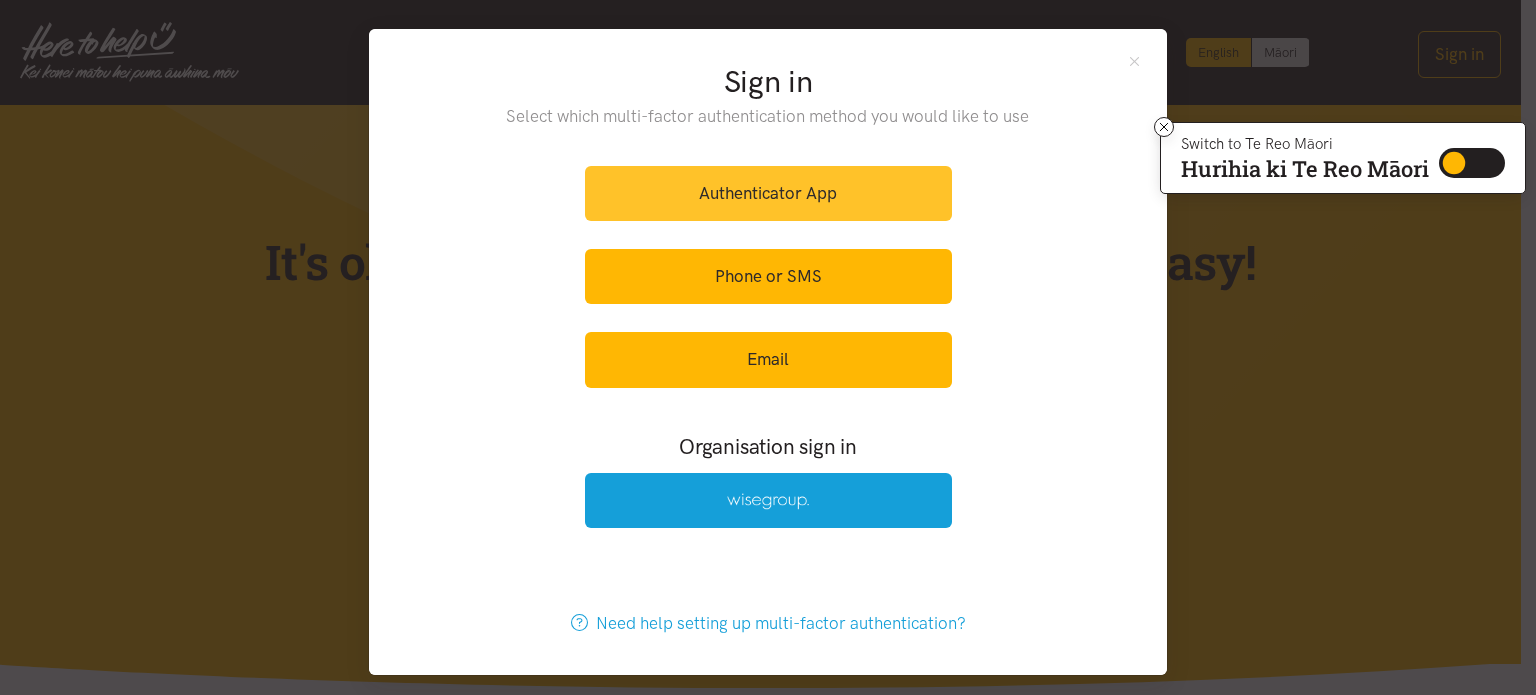 click on "Authenticator App" at bounding box center (768, 193) 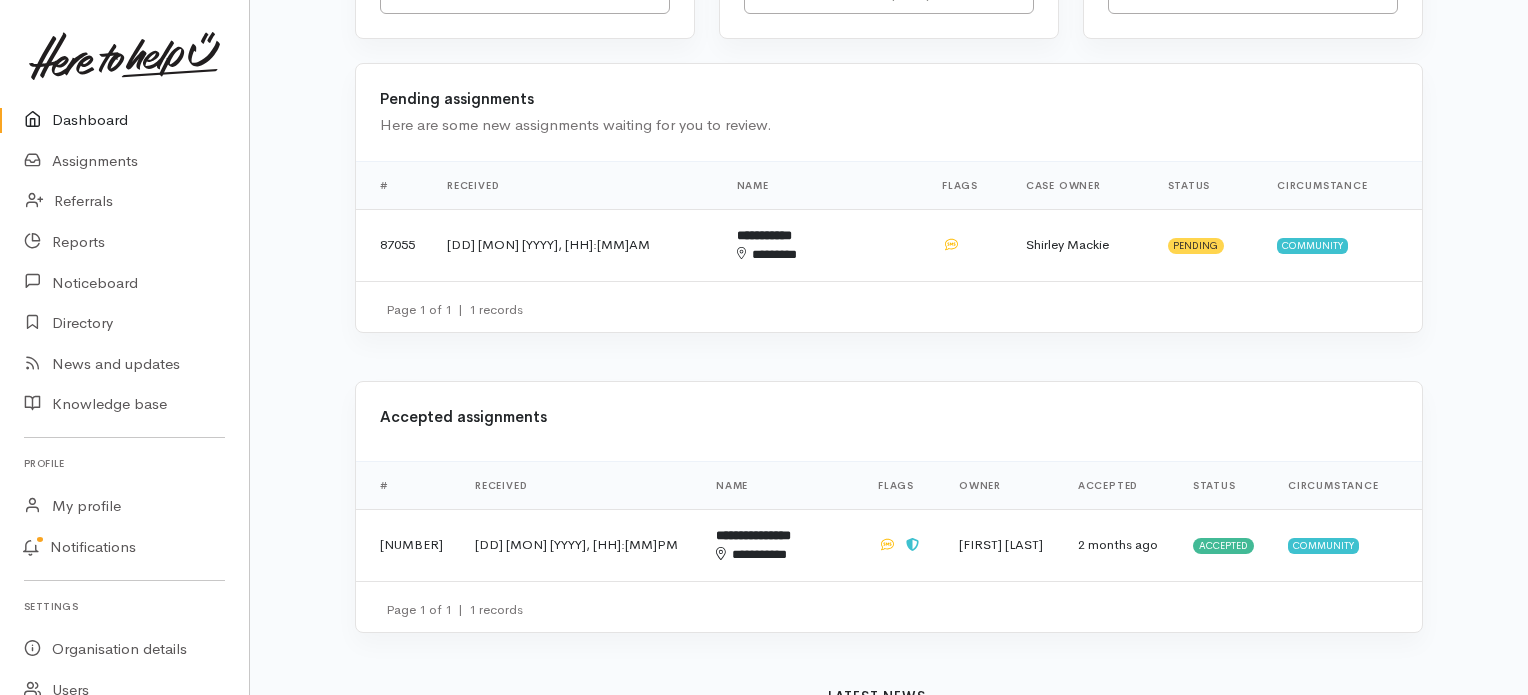 scroll, scrollTop: 700, scrollLeft: 0, axis: vertical 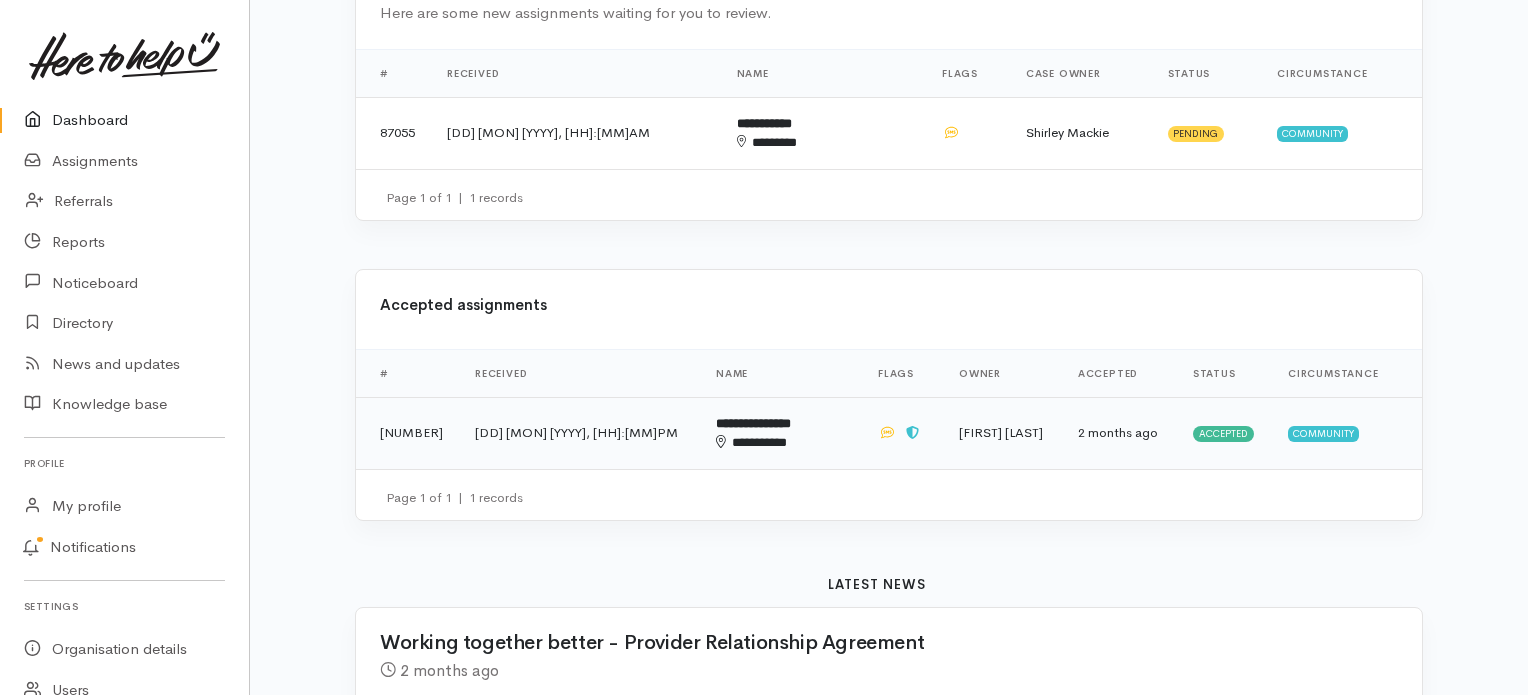 click on "**********" at bounding box center [753, 423] 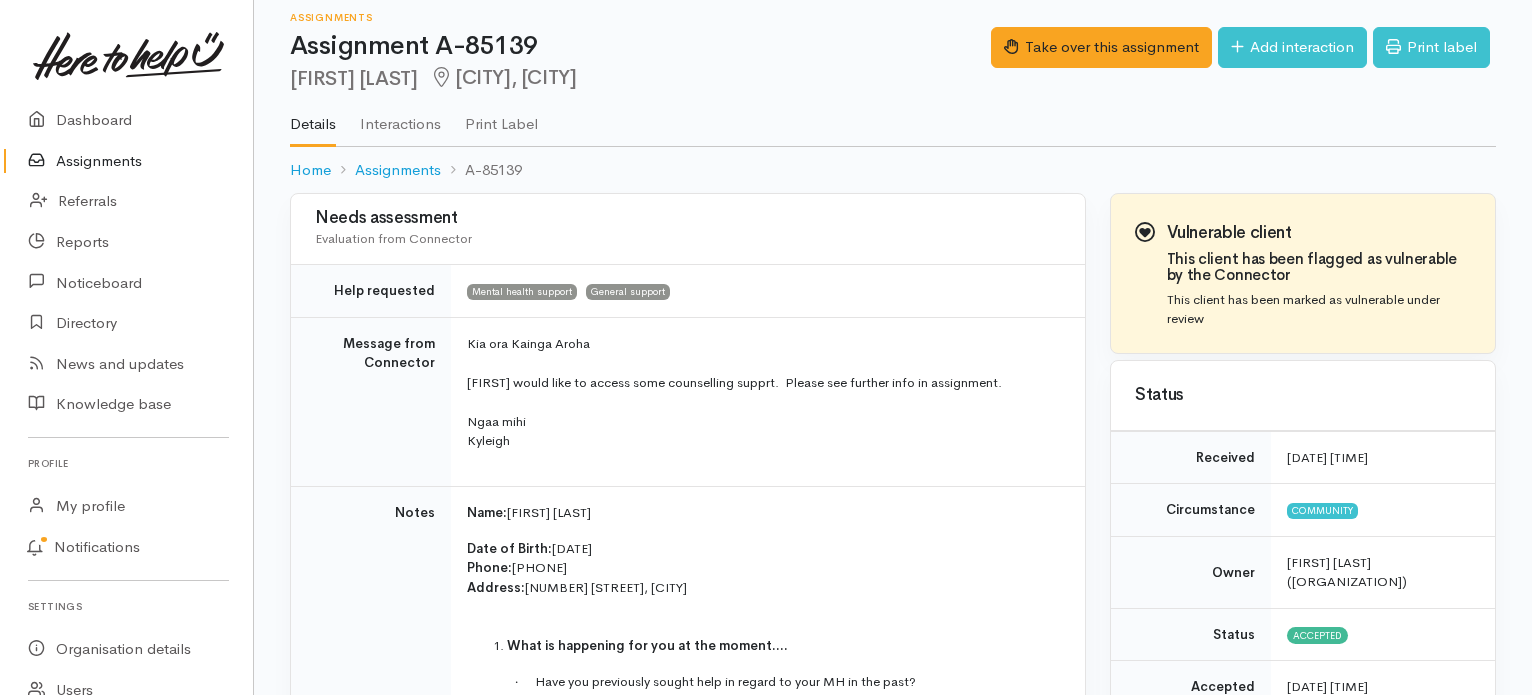 scroll, scrollTop: 0, scrollLeft: 0, axis: both 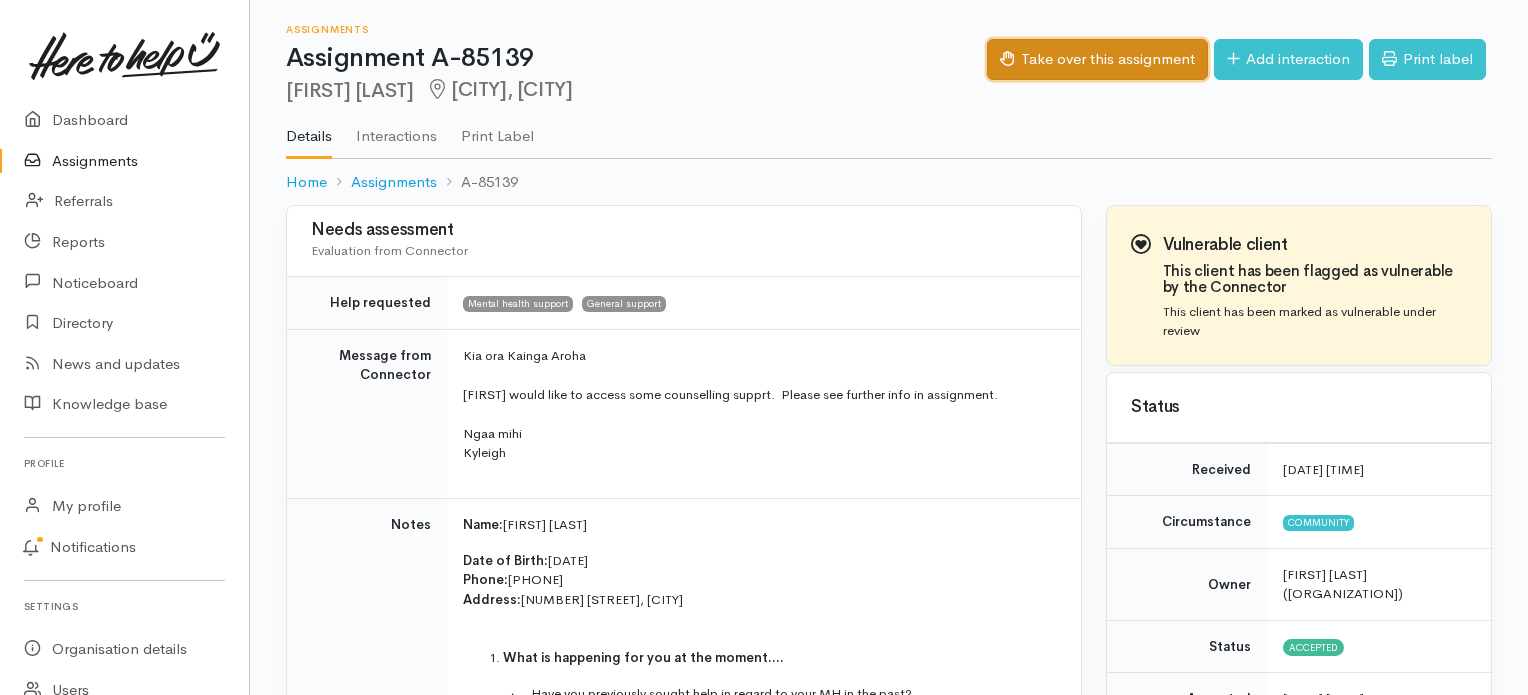 click on "Take over this assignment" at bounding box center (1097, 59) 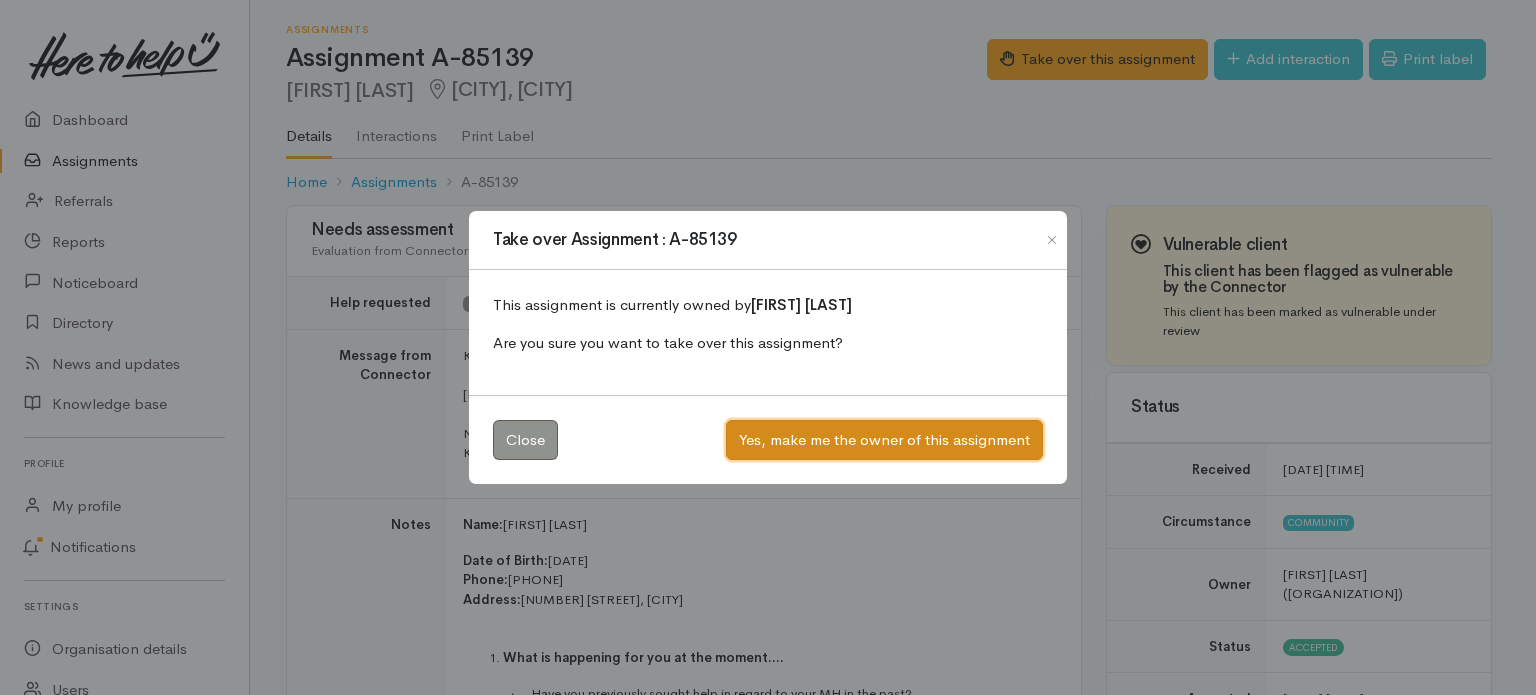 click on "Yes, make me the owner of this assignment" at bounding box center (884, 440) 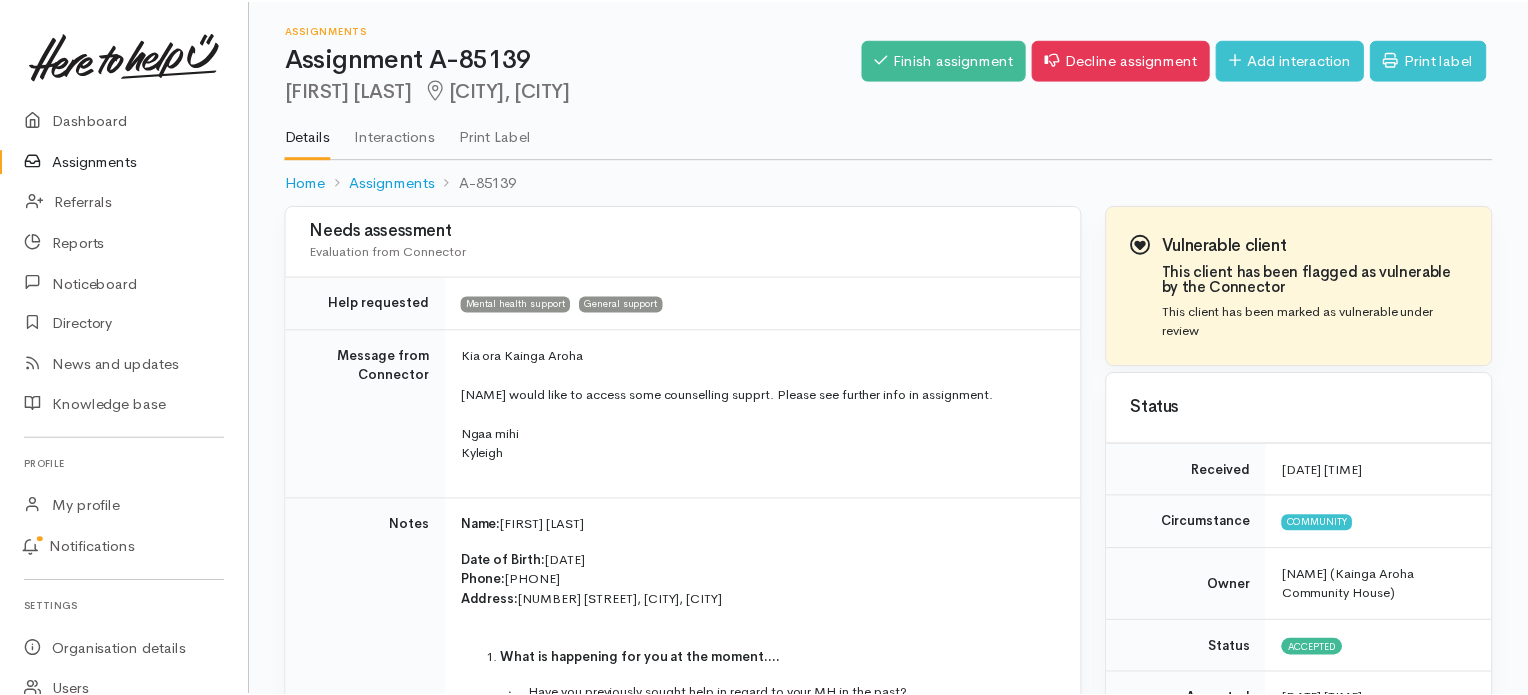 scroll, scrollTop: 0, scrollLeft: 0, axis: both 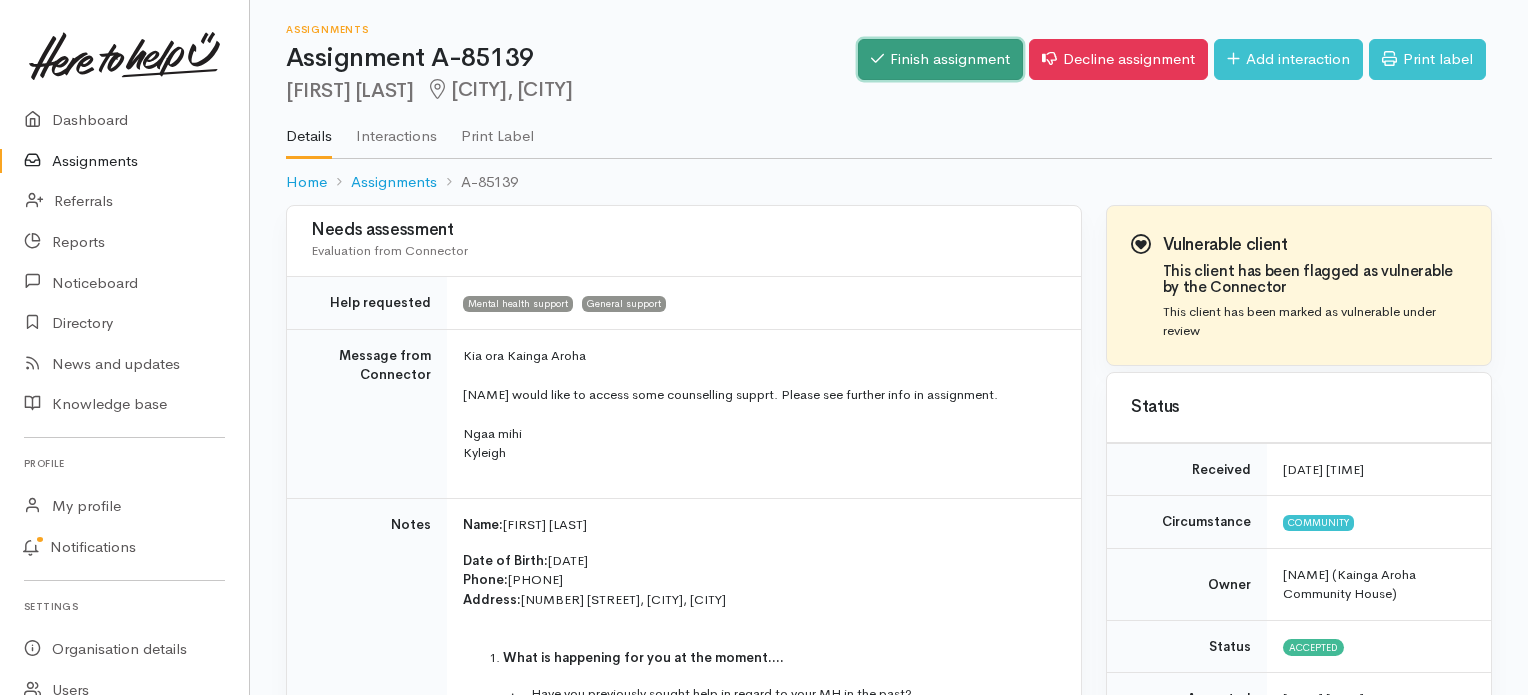 click on "Finish assignment" at bounding box center (940, 59) 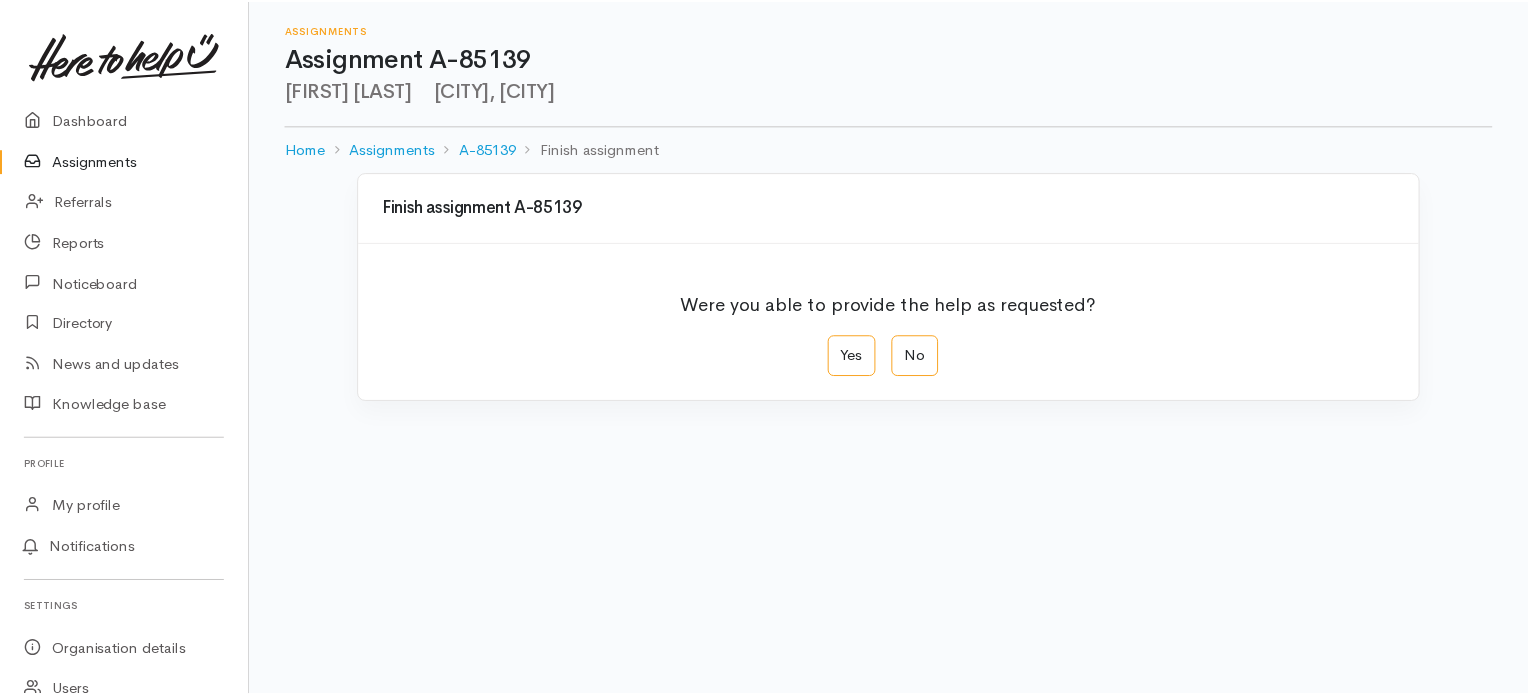 scroll, scrollTop: 0, scrollLeft: 0, axis: both 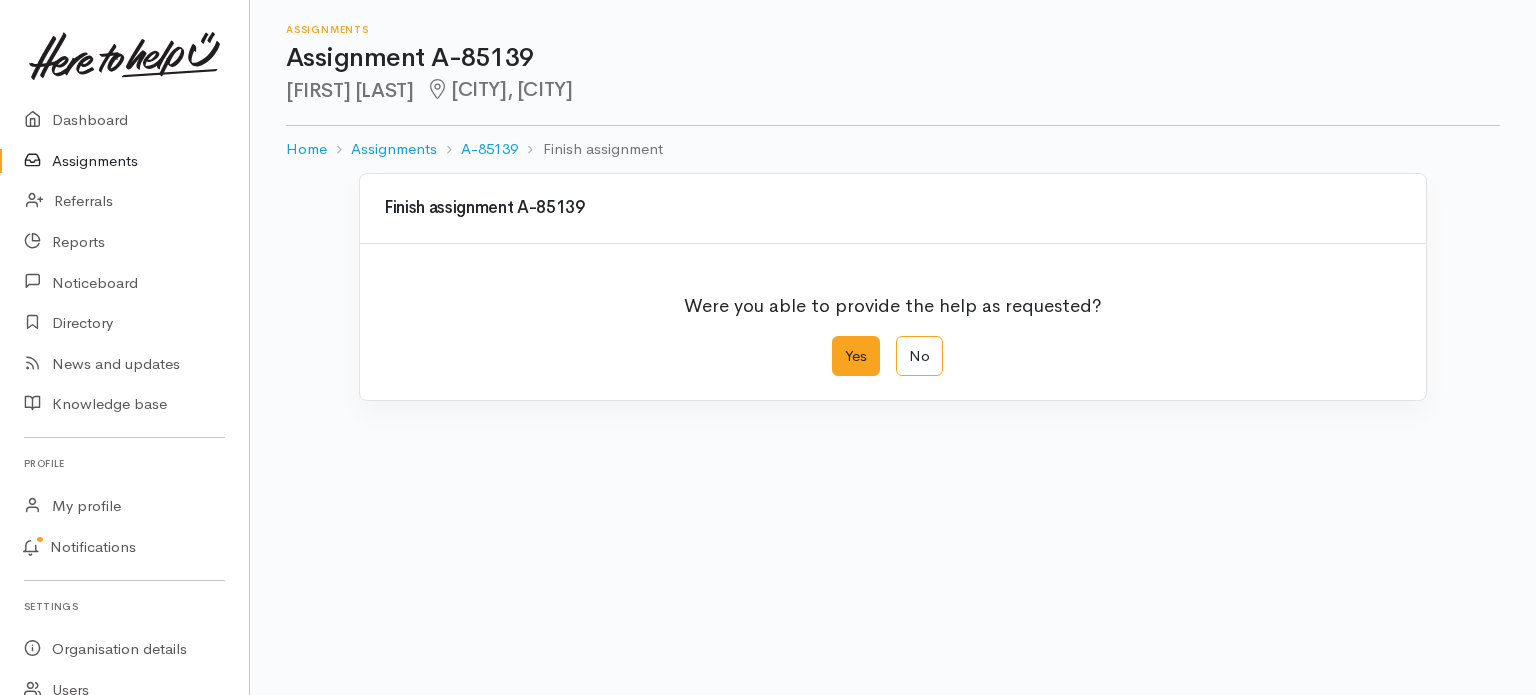 click on "Yes" at bounding box center (856, 356) 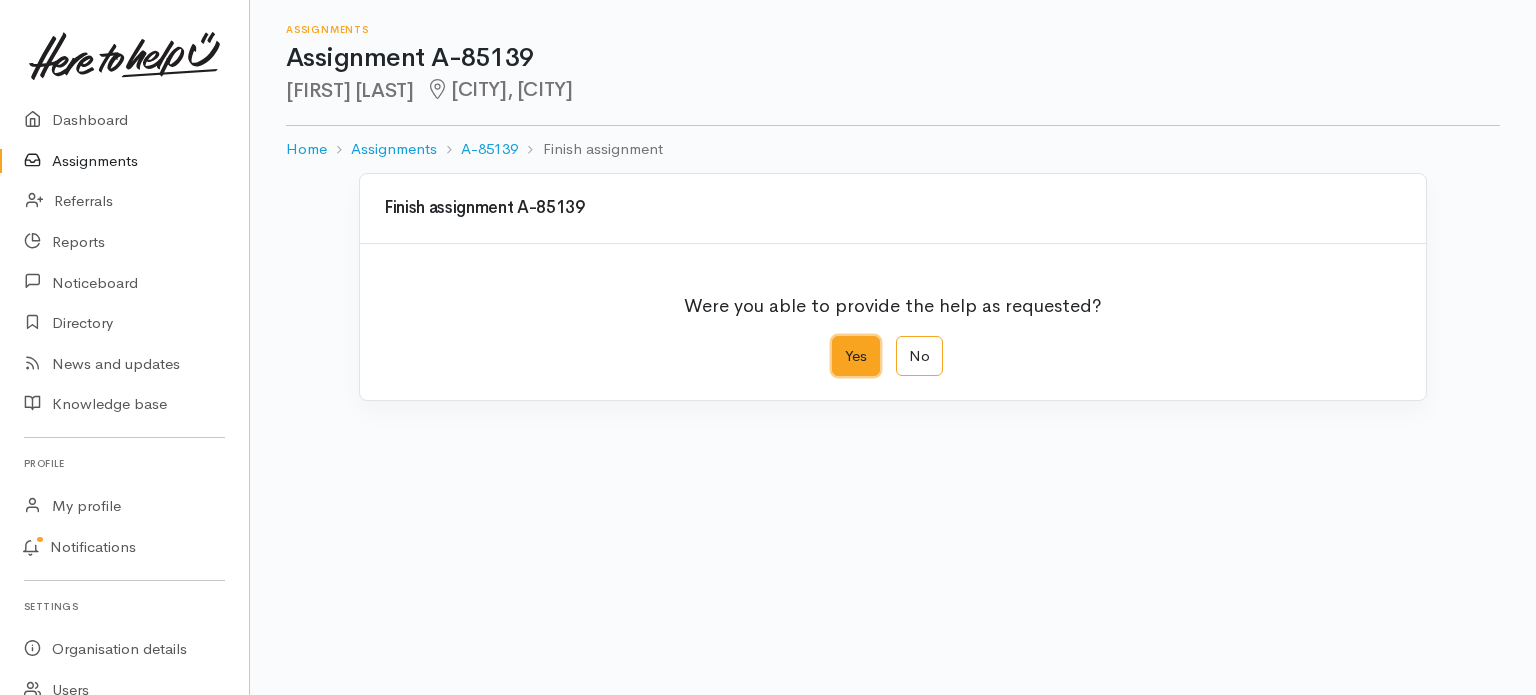 click on "Yes" at bounding box center [838, 342] 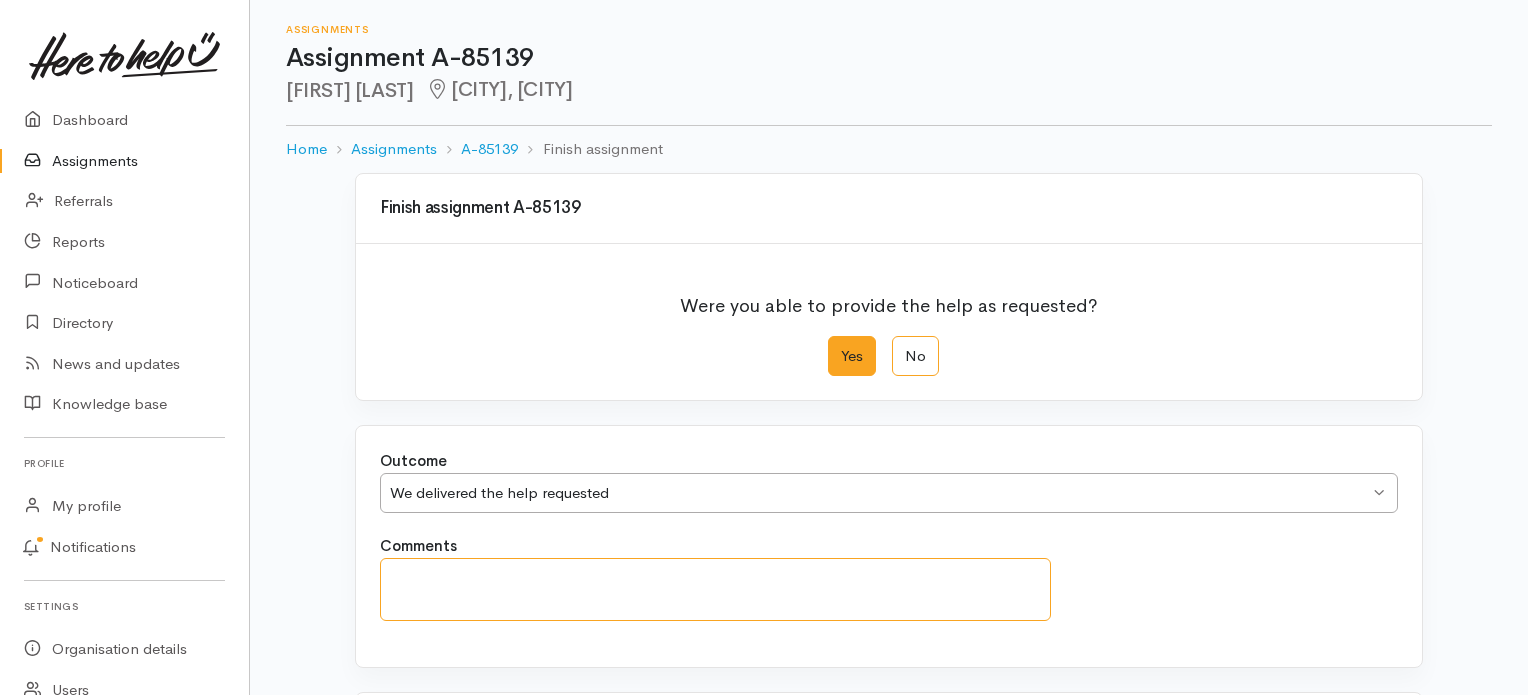 click on "Comments" at bounding box center (715, 589) 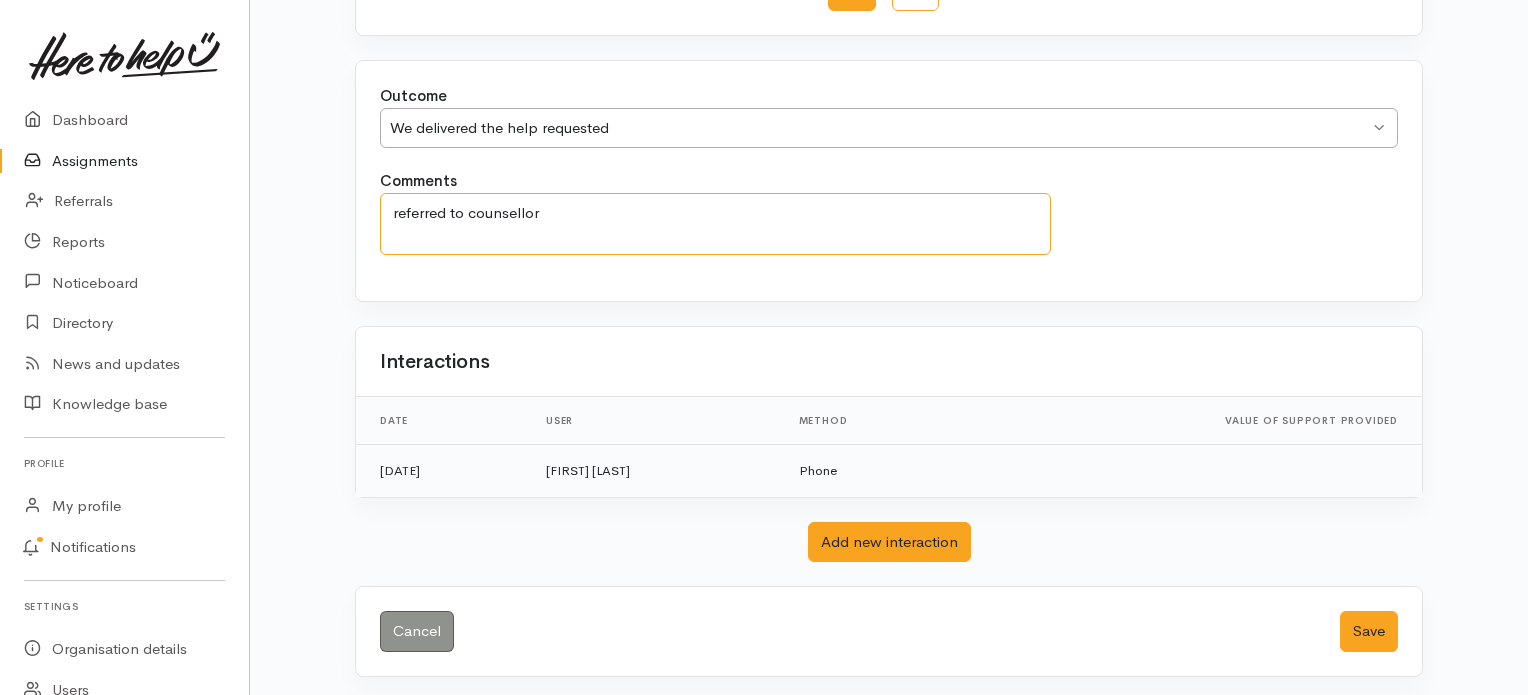 scroll, scrollTop: 366, scrollLeft: 0, axis: vertical 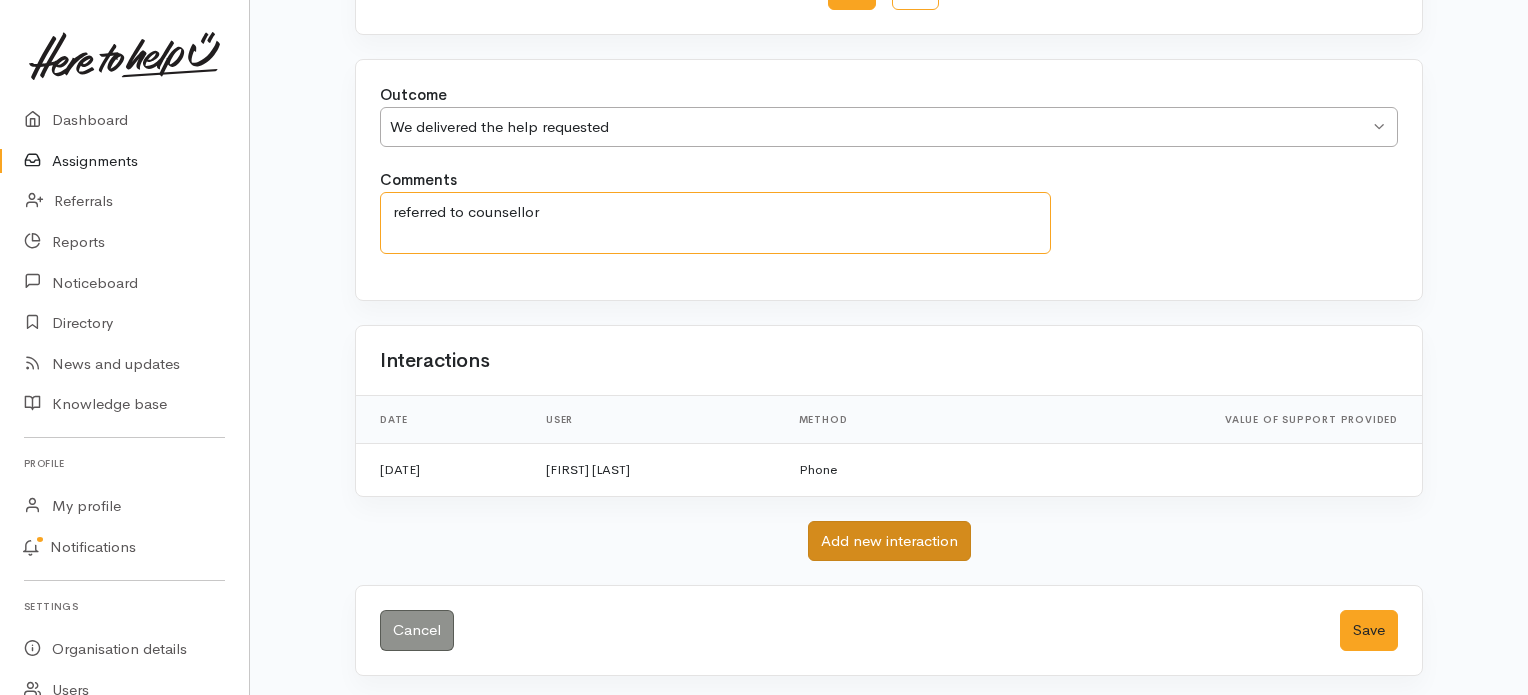 type on "referred to counsellor" 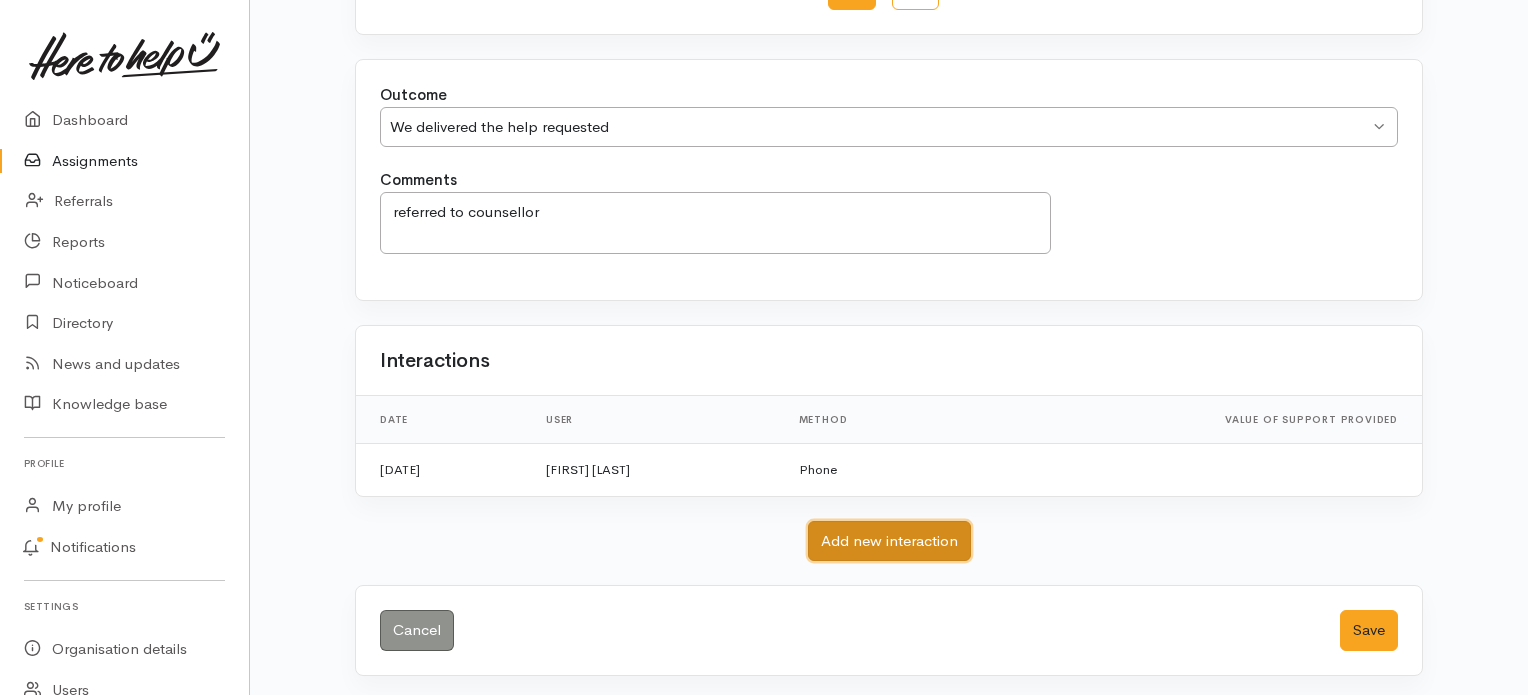 click on "Add new interaction" at bounding box center [889, 541] 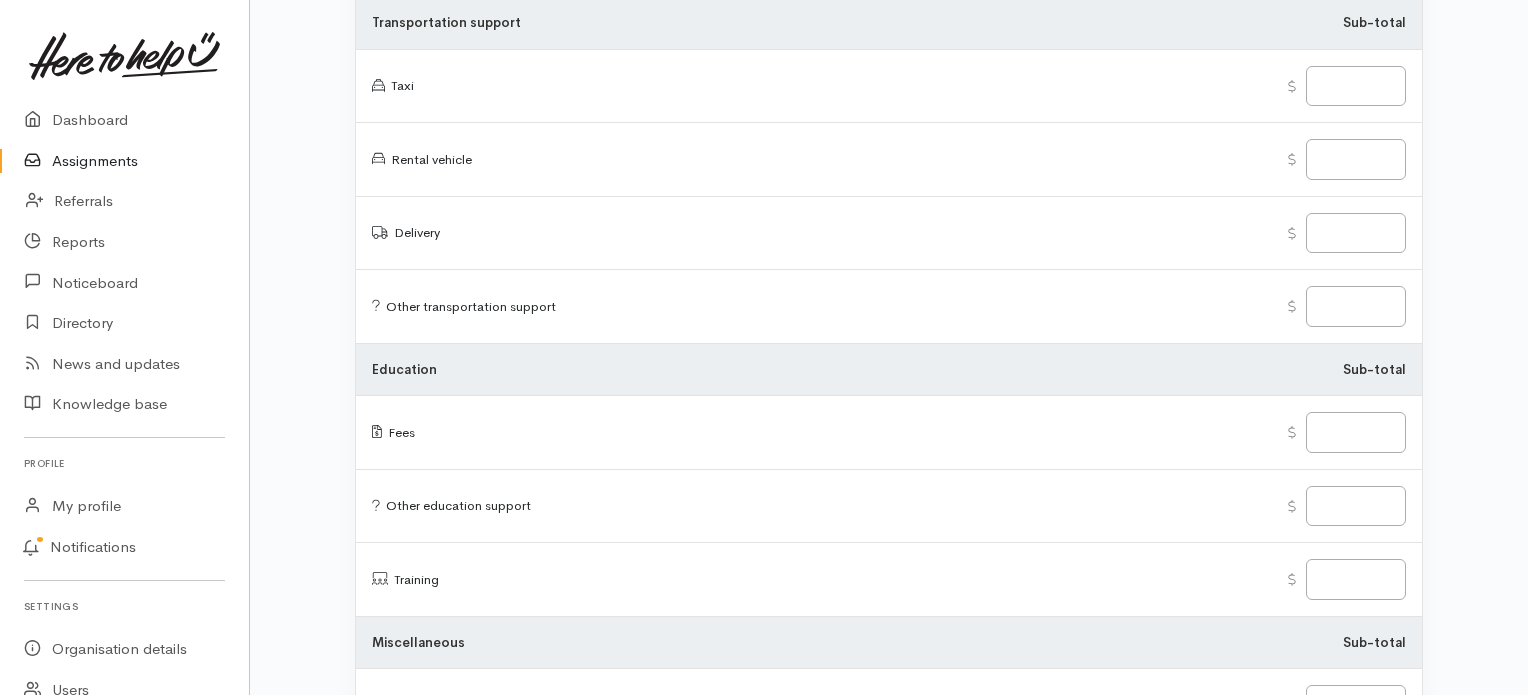 scroll, scrollTop: 3393, scrollLeft: 0, axis: vertical 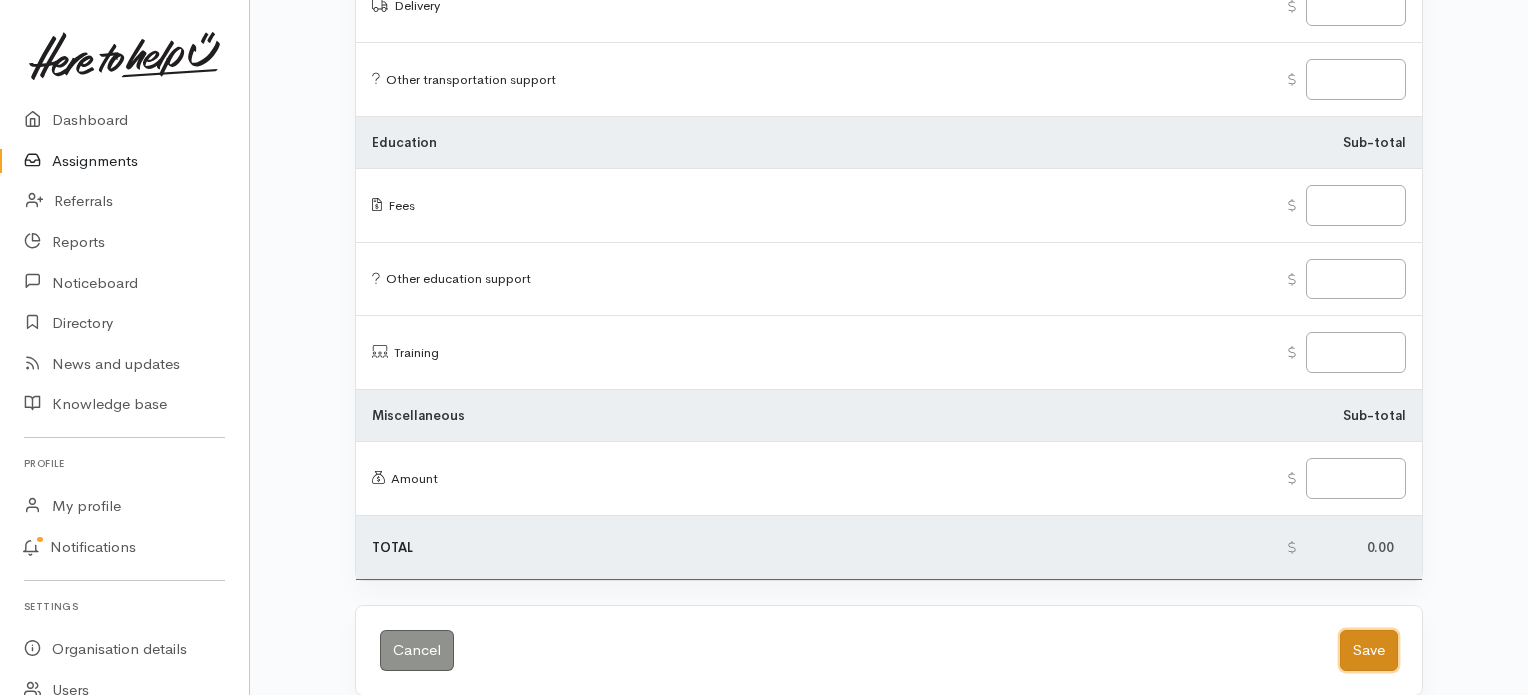 click on "Save" at bounding box center (1369, 650) 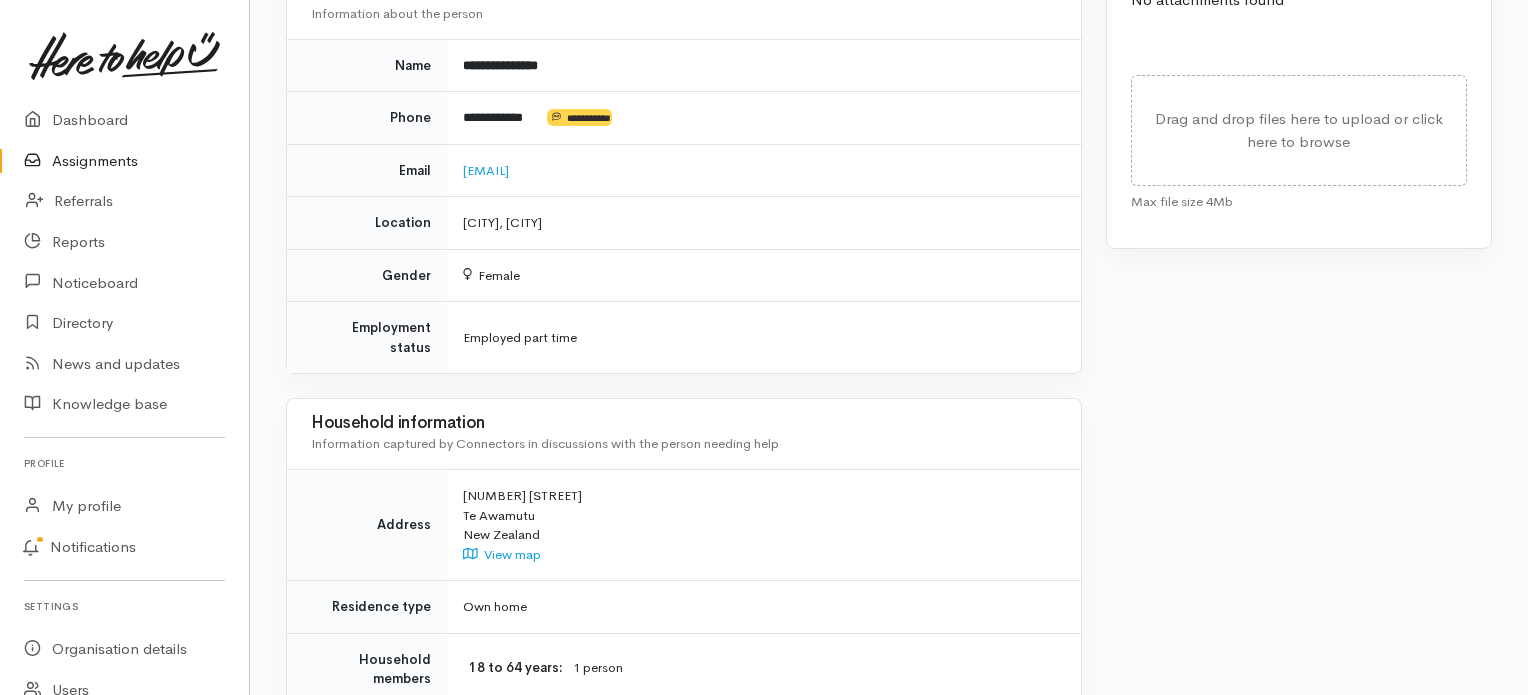 scroll, scrollTop: 1300, scrollLeft: 0, axis: vertical 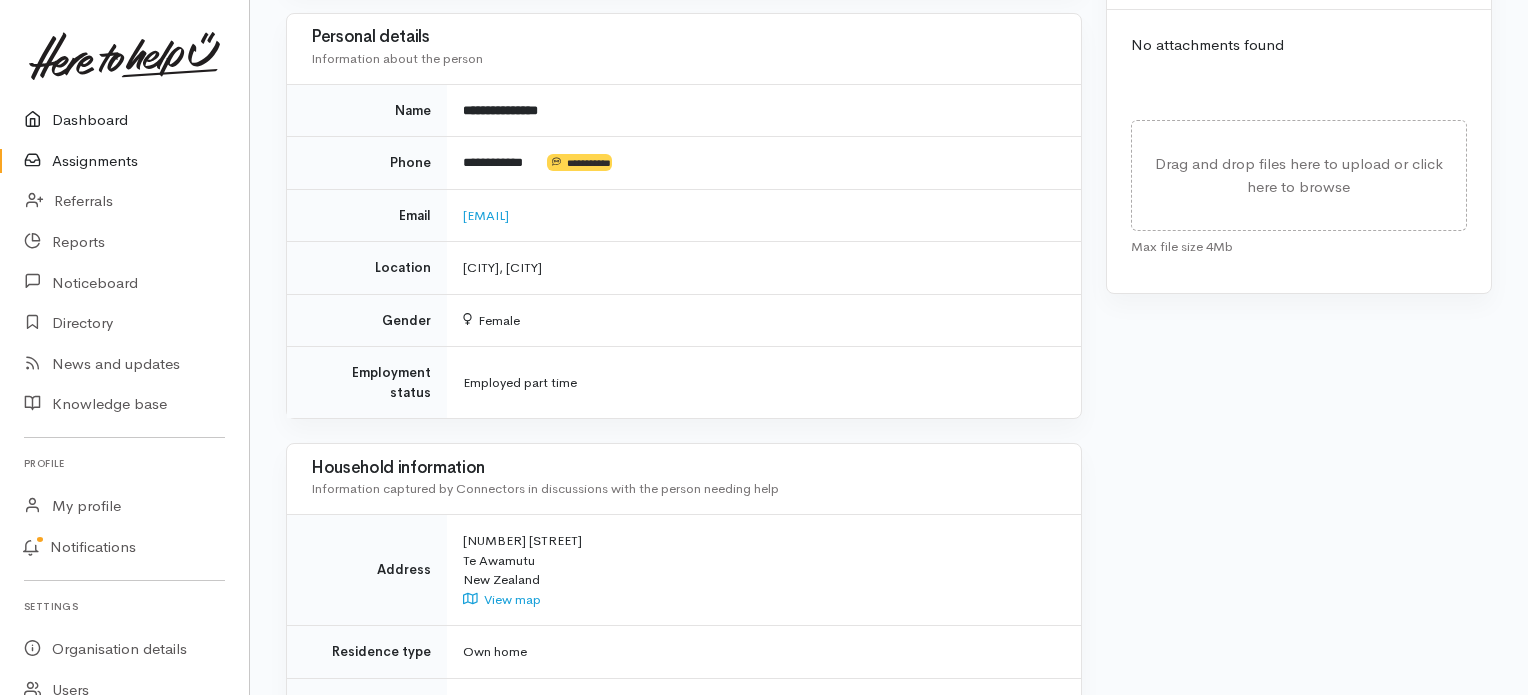 click on "Dashboard" at bounding box center [124, 120] 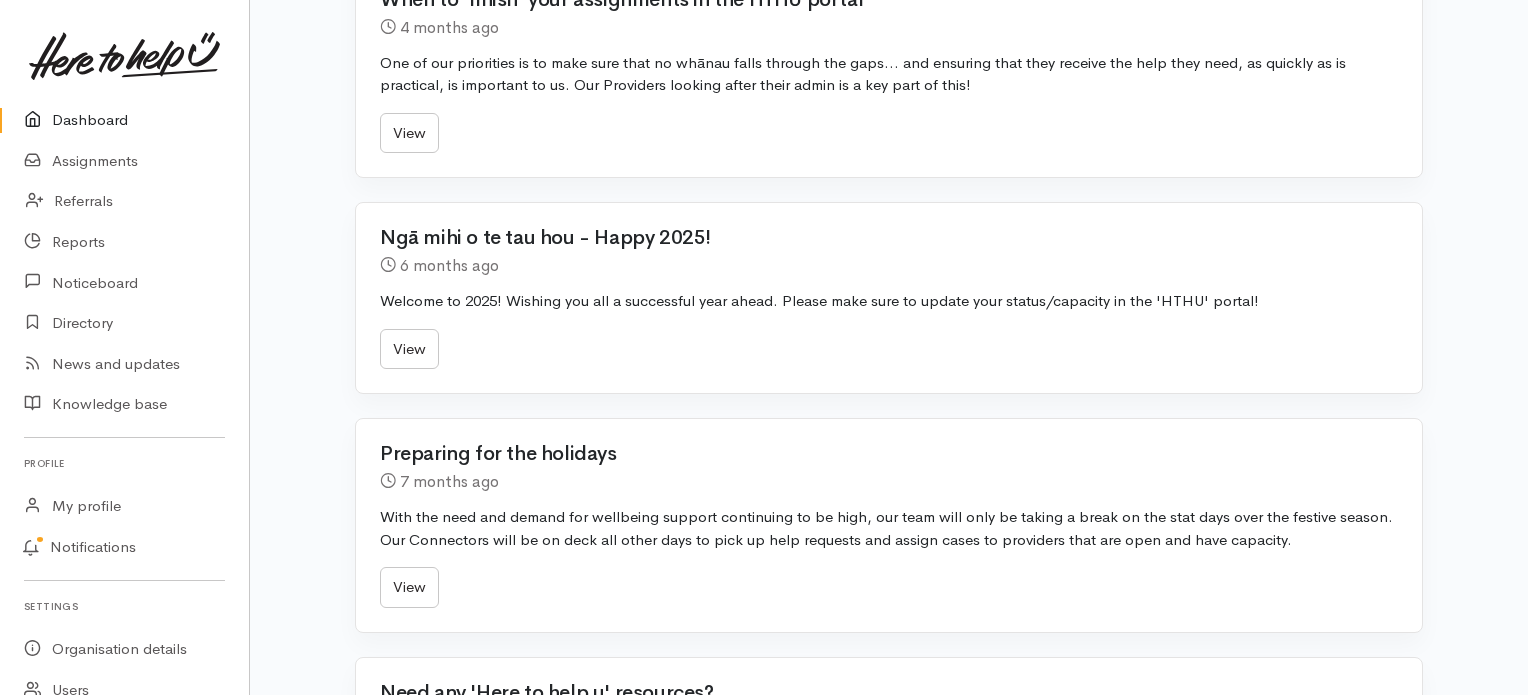 scroll, scrollTop: 1236, scrollLeft: 0, axis: vertical 